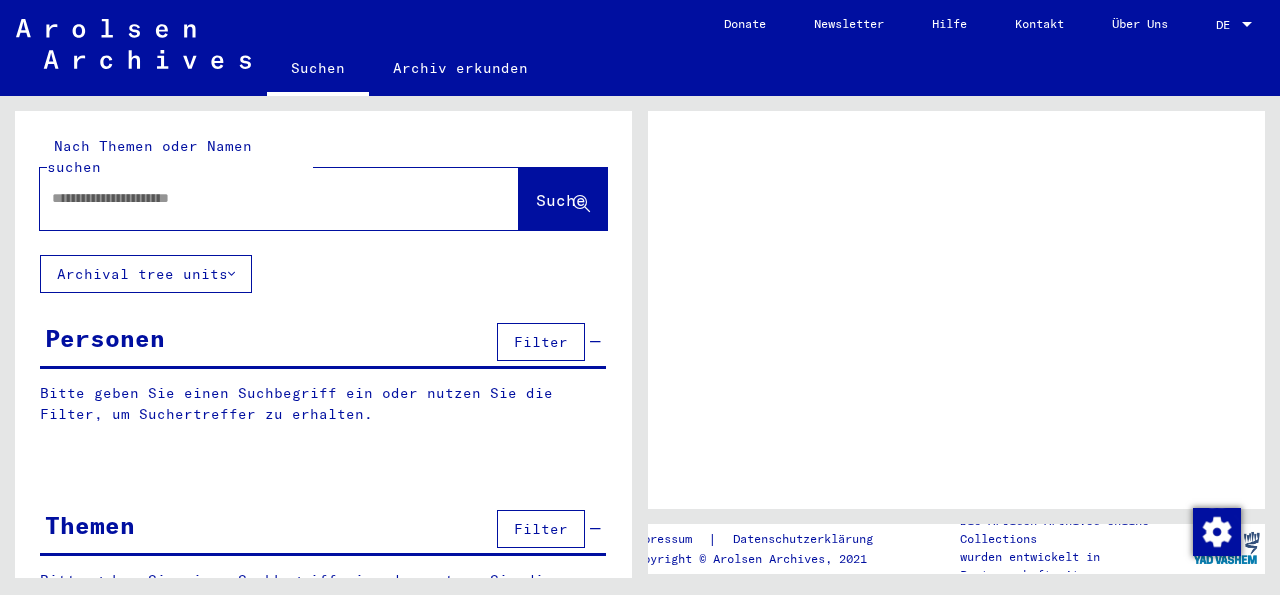 scroll, scrollTop: 0, scrollLeft: 0, axis: both 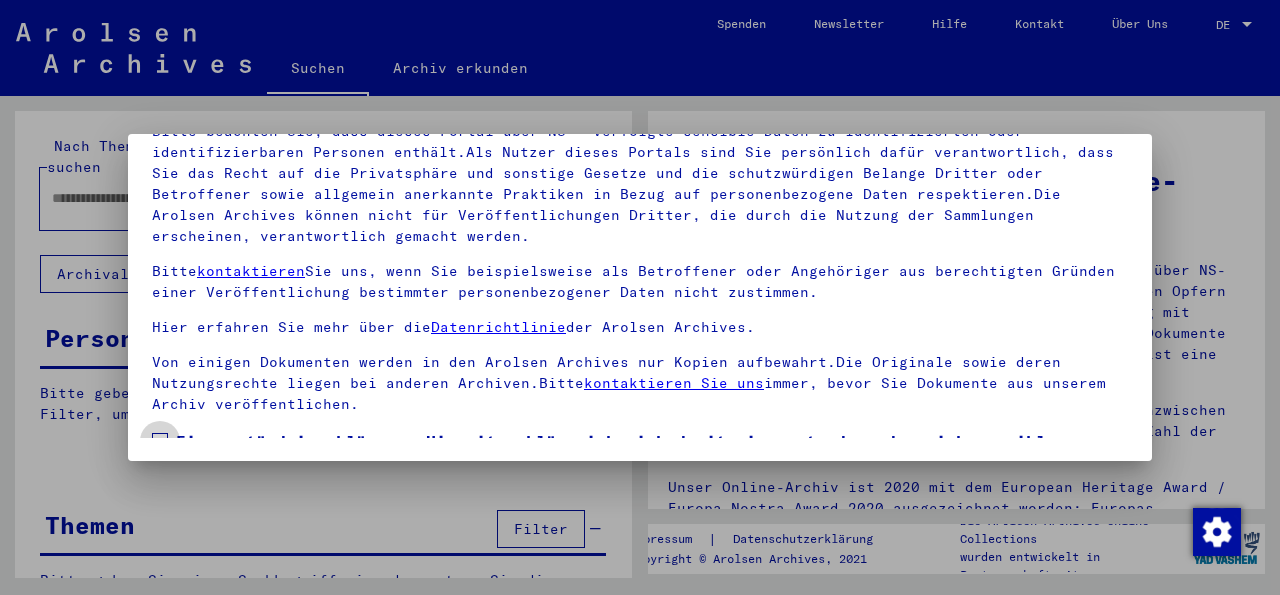 click at bounding box center (160, 441) 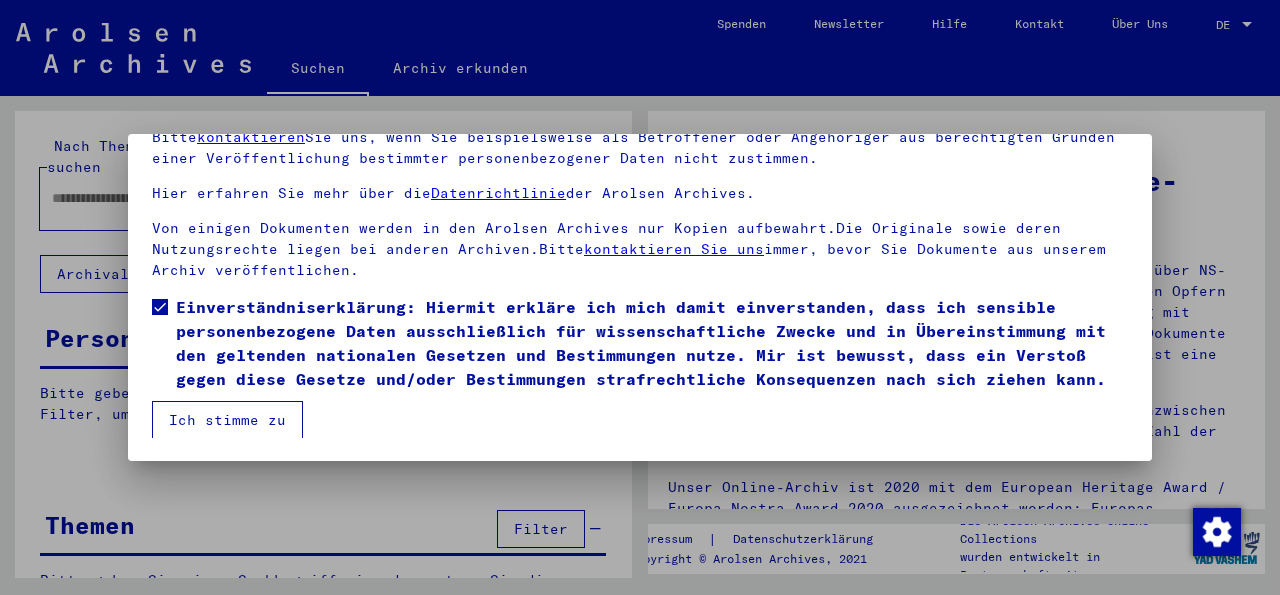 click on "Ich stimme zu" at bounding box center (227, 420) 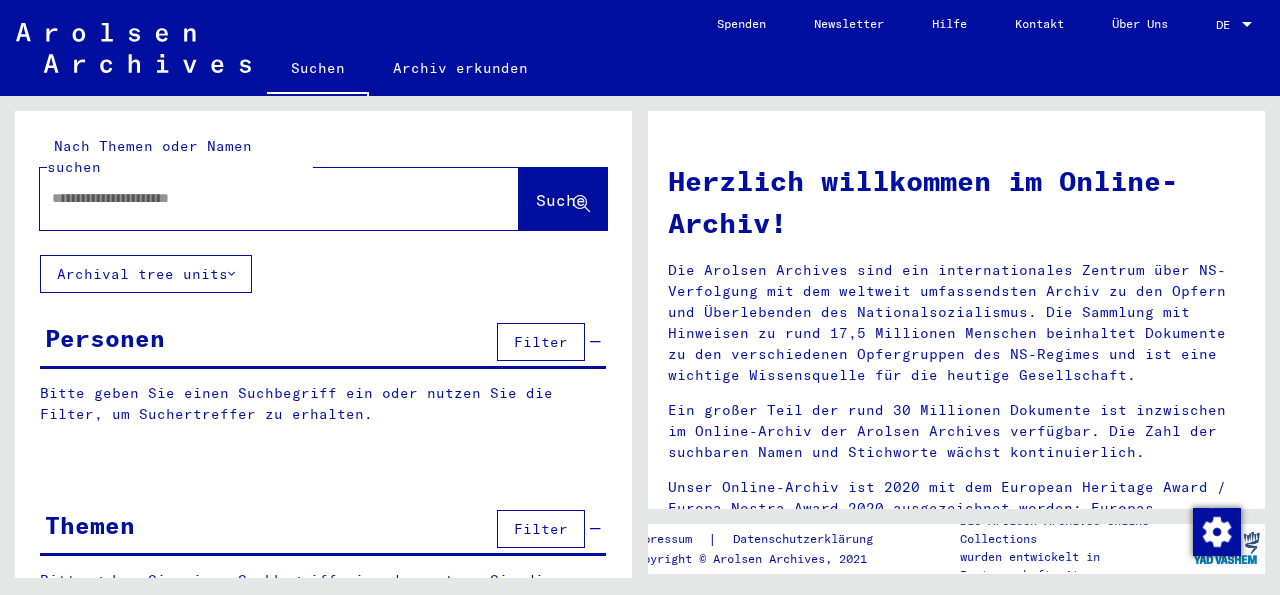 click at bounding box center [255, 198] 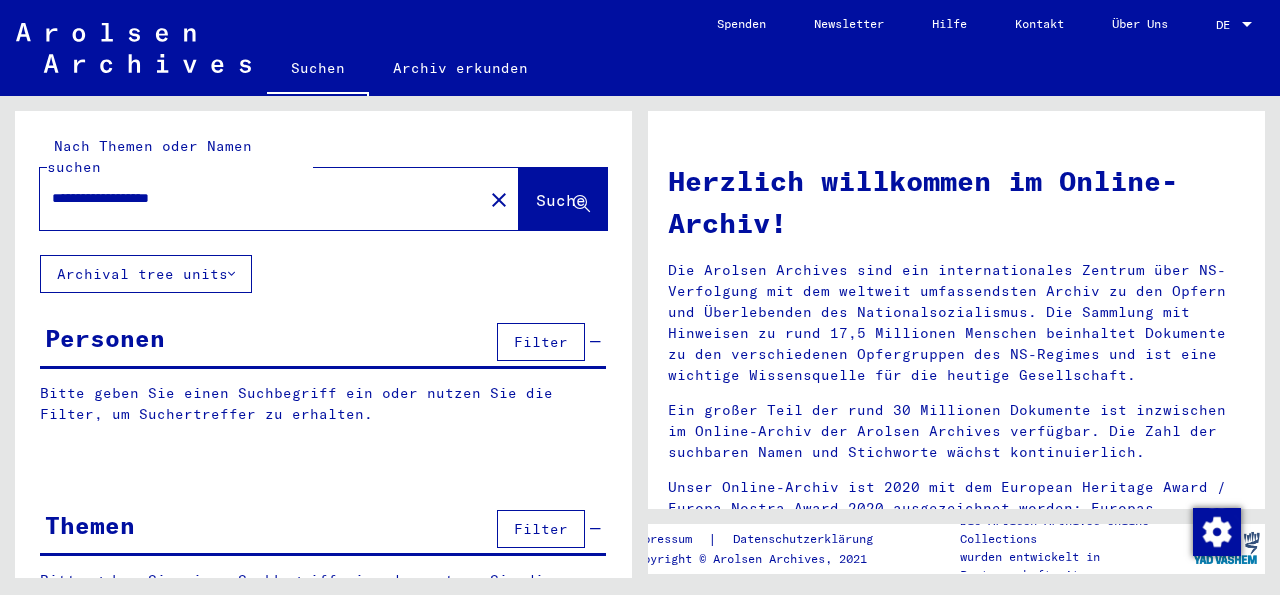 type on "**********" 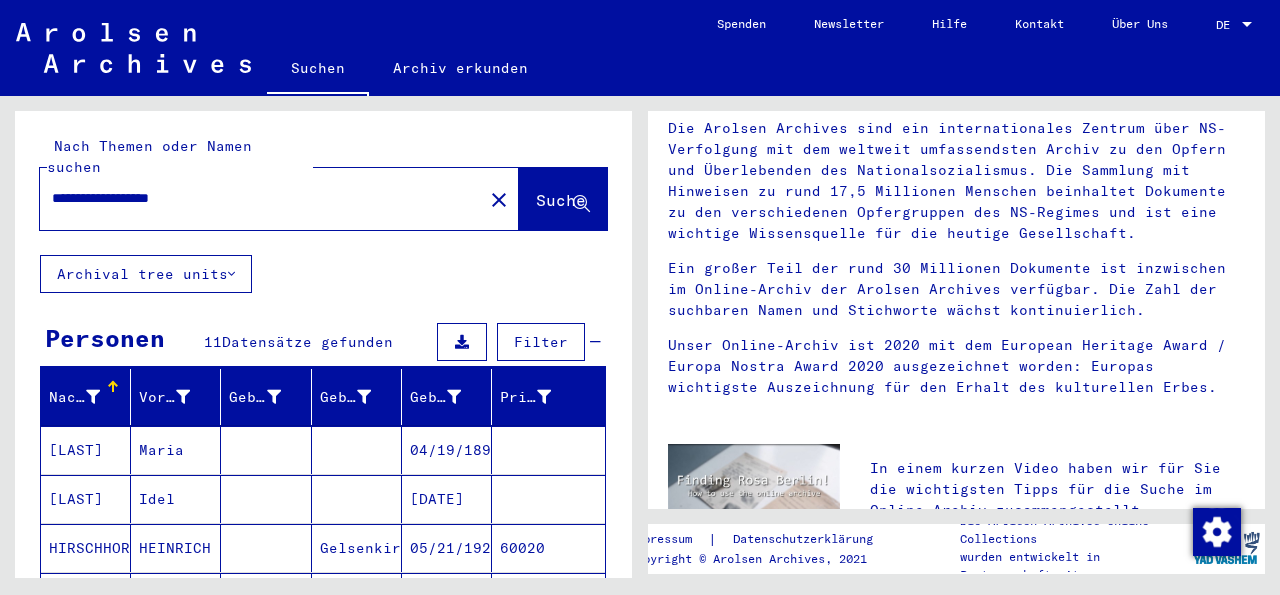 scroll, scrollTop: 147, scrollLeft: 0, axis: vertical 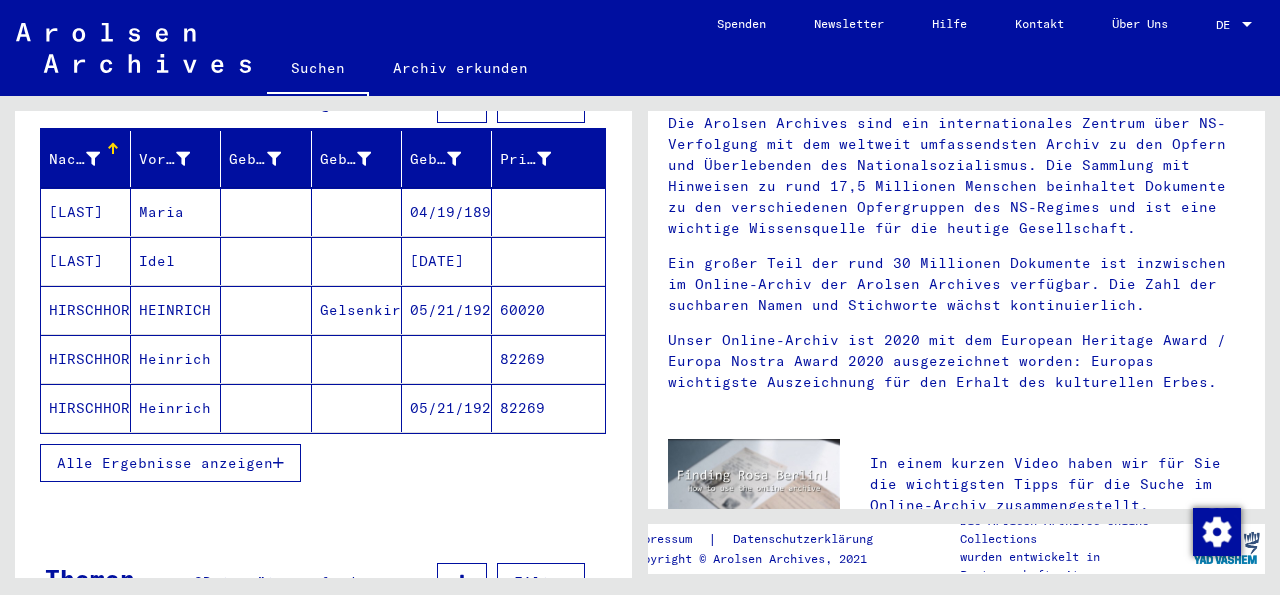 click on "05/21/1926" 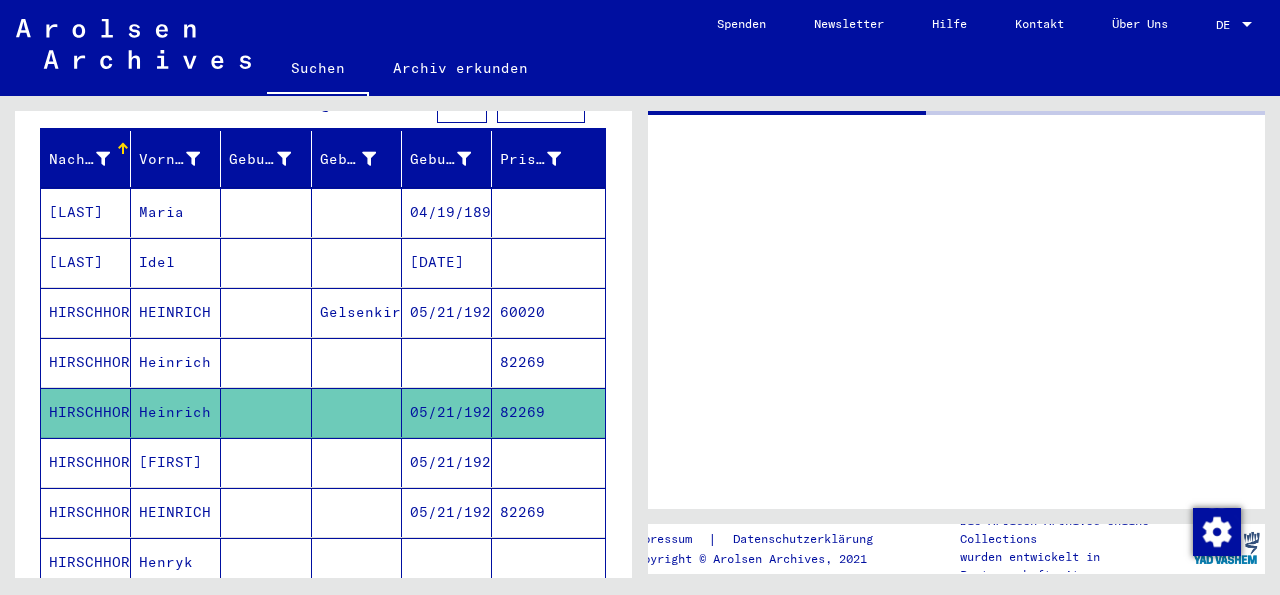 scroll, scrollTop: 0, scrollLeft: 0, axis: both 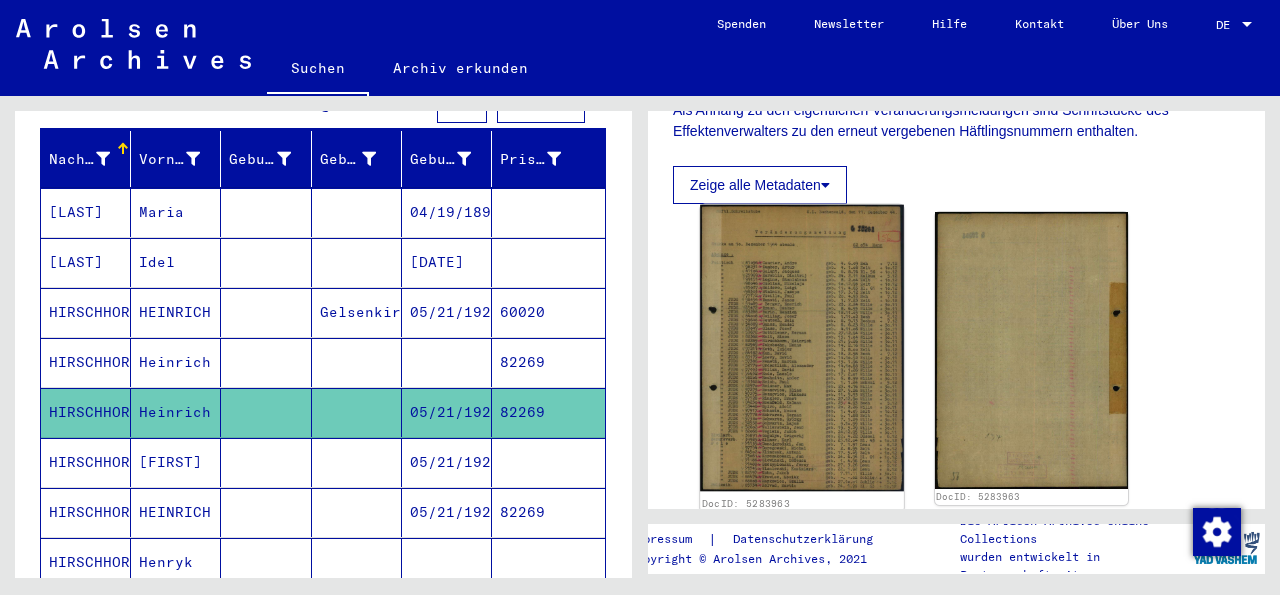 click 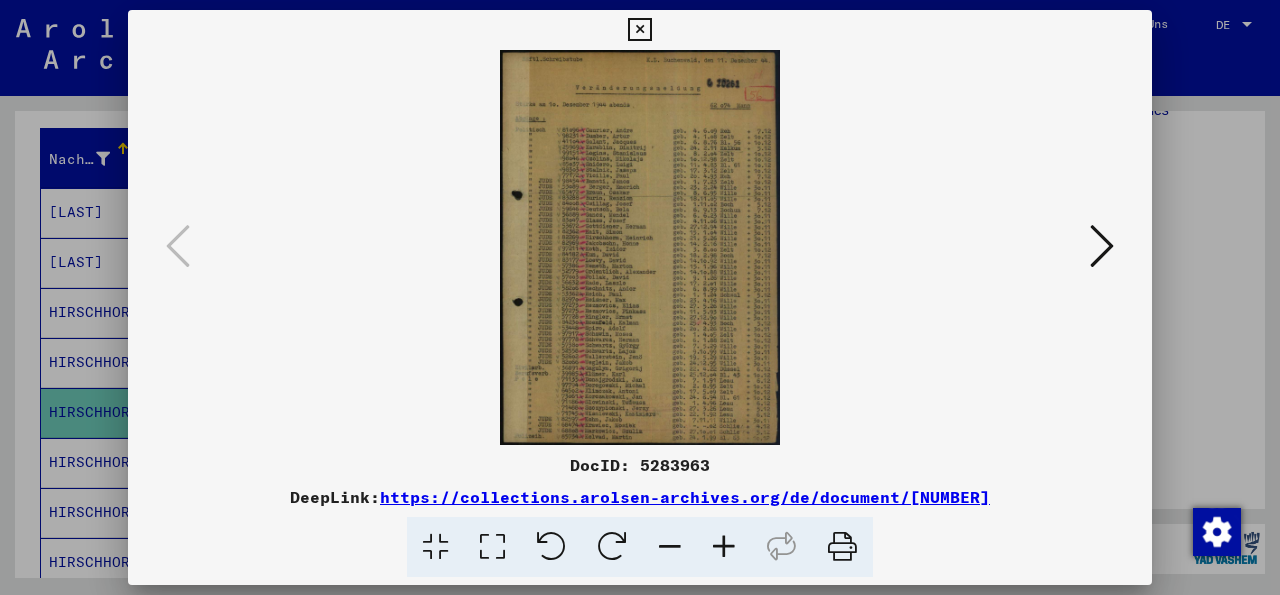 click at bounding box center (724, 547) 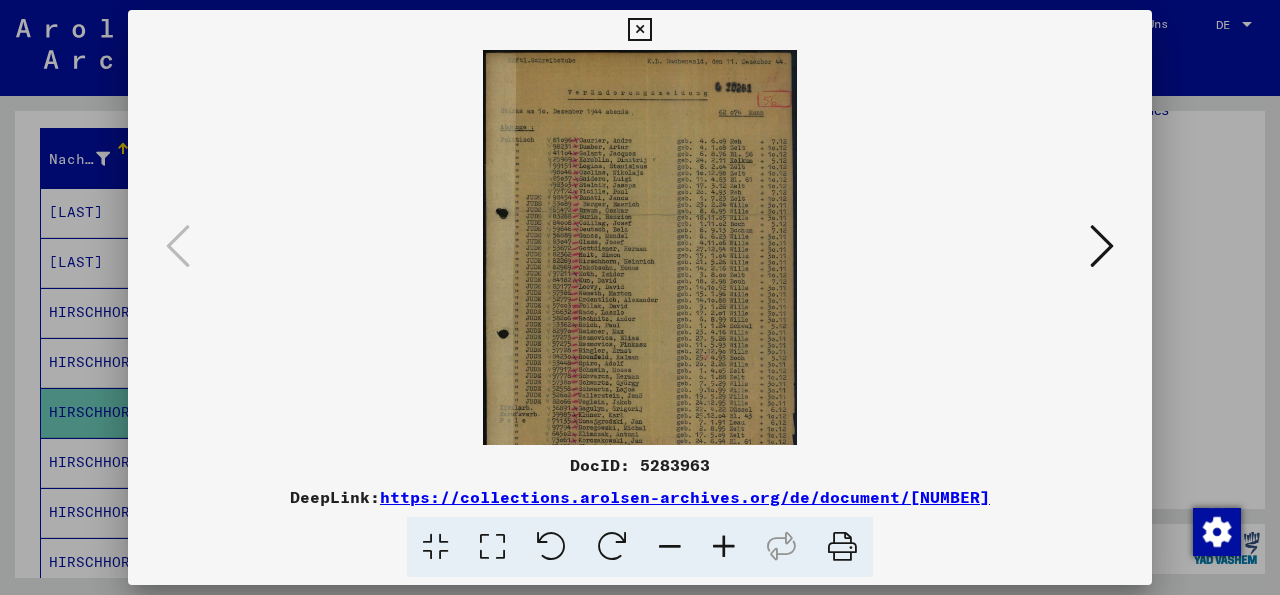 click at bounding box center [724, 547] 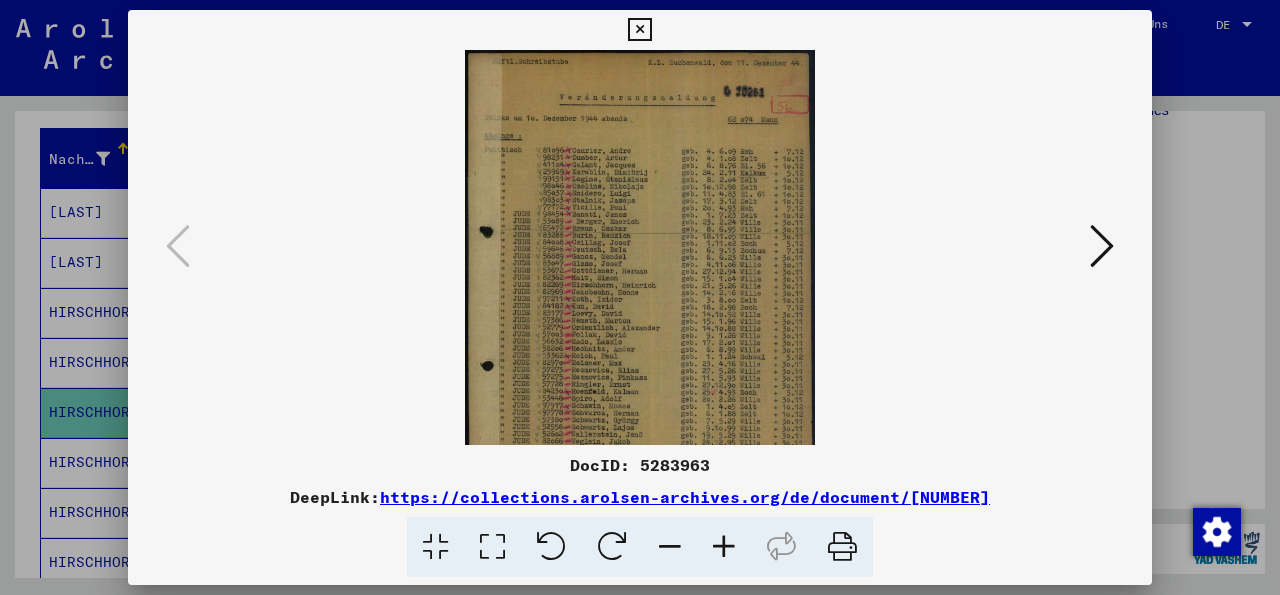 click at bounding box center (724, 547) 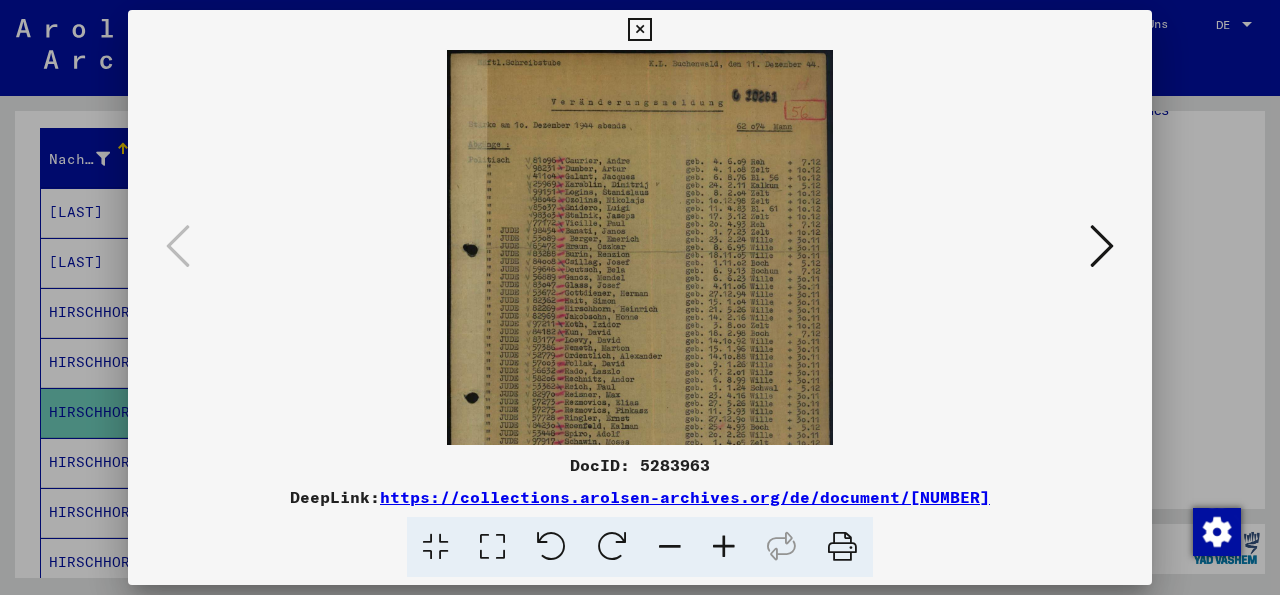 click at bounding box center [724, 547] 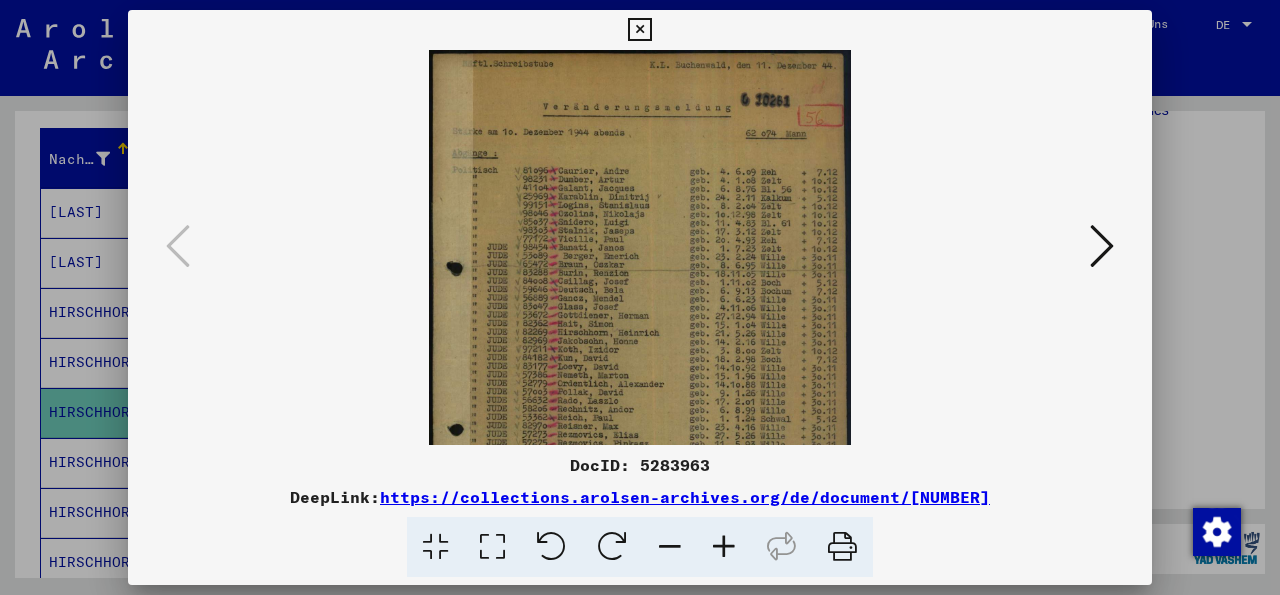 click at bounding box center (724, 547) 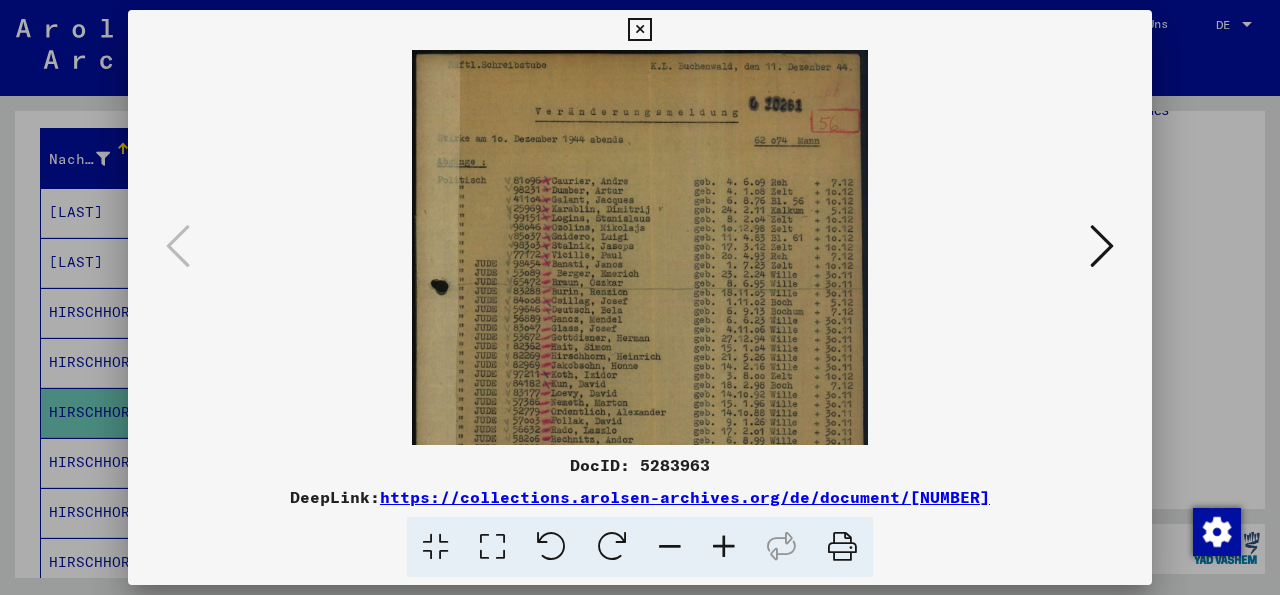 click at bounding box center (724, 547) 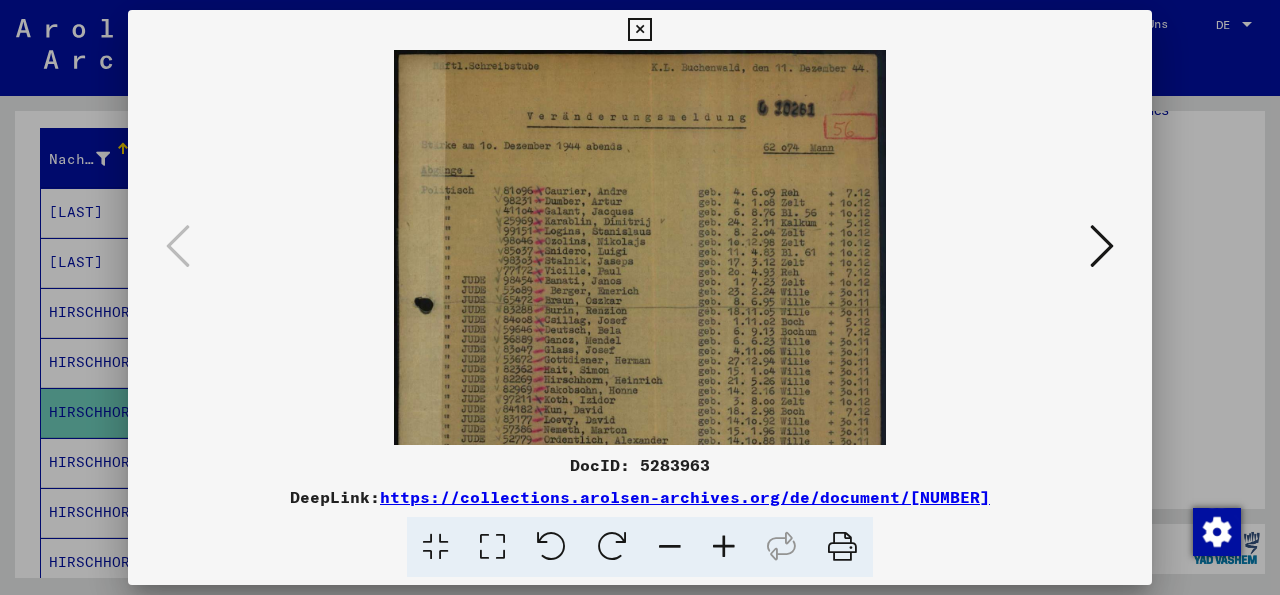 click at bounding box center (724, 547) 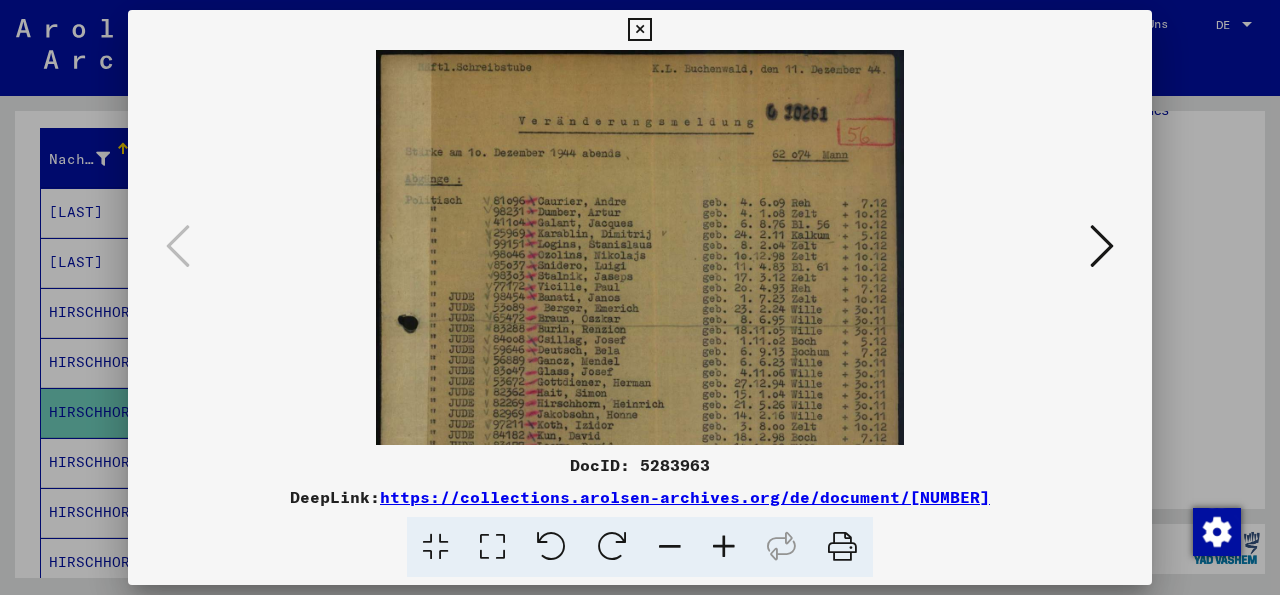 click at bounding box center (724, 547) 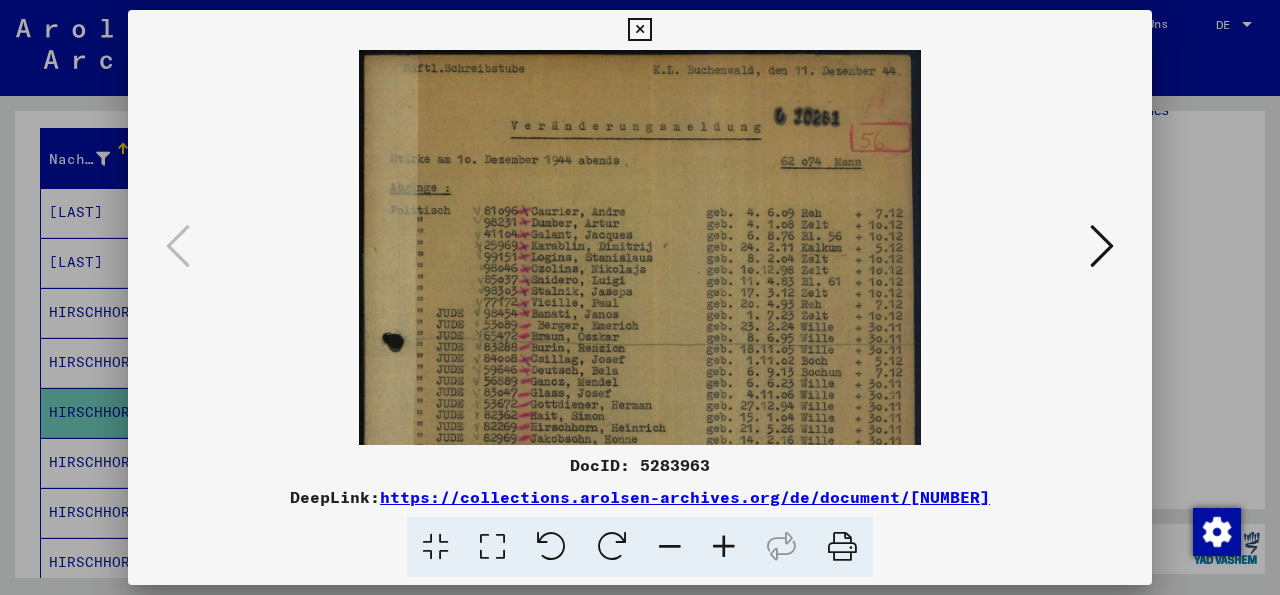 click at bounding box center [724, 547] 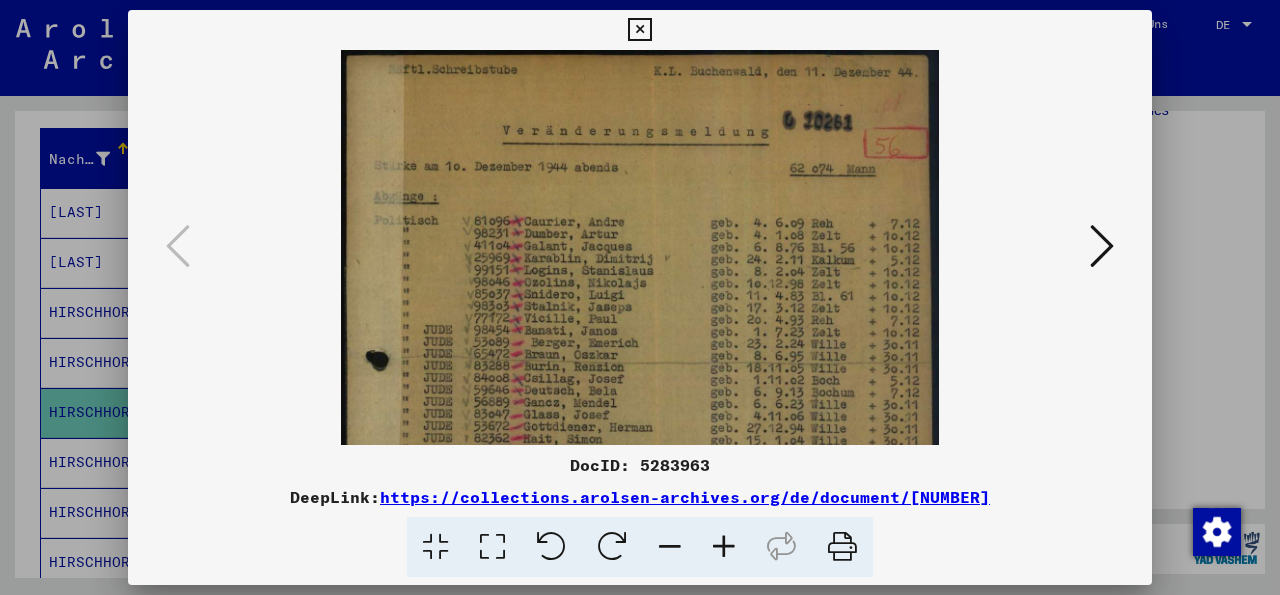 click at bounding box center (724, 547) 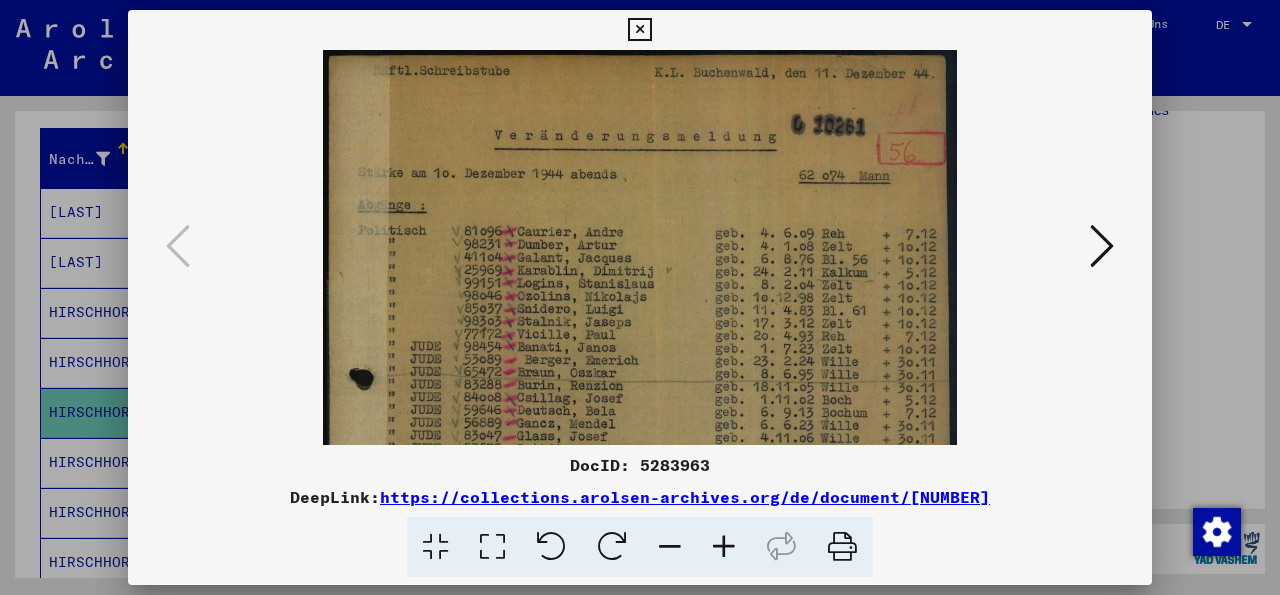 click at bounding box center [724, 547] 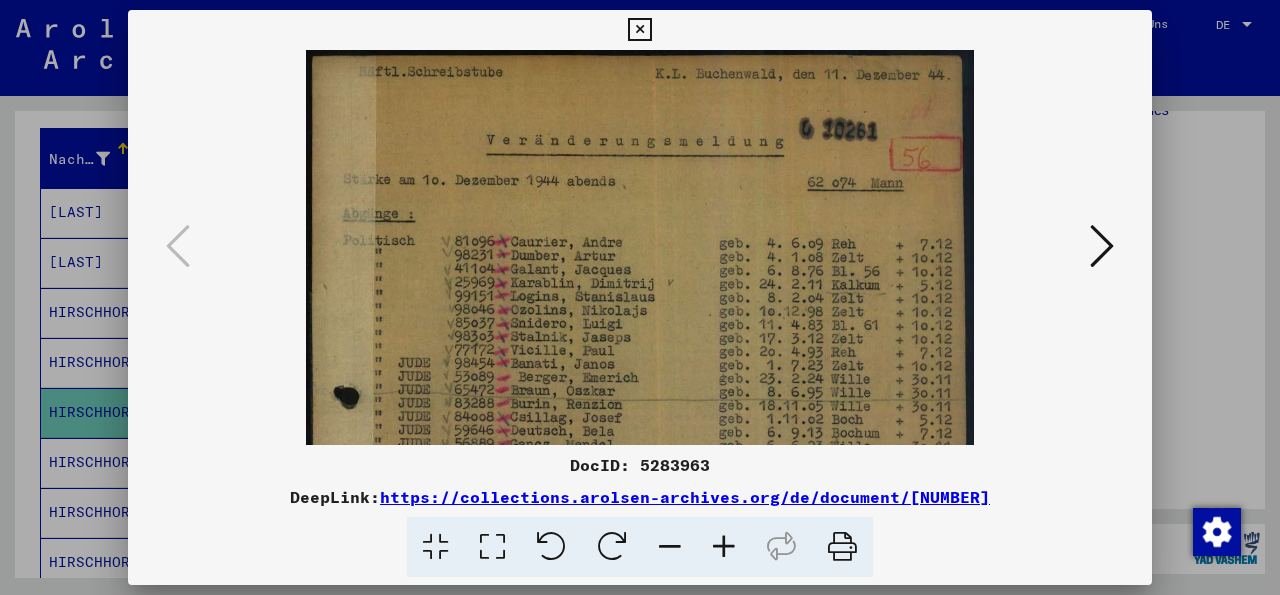 click at bounding box center (724, 547) 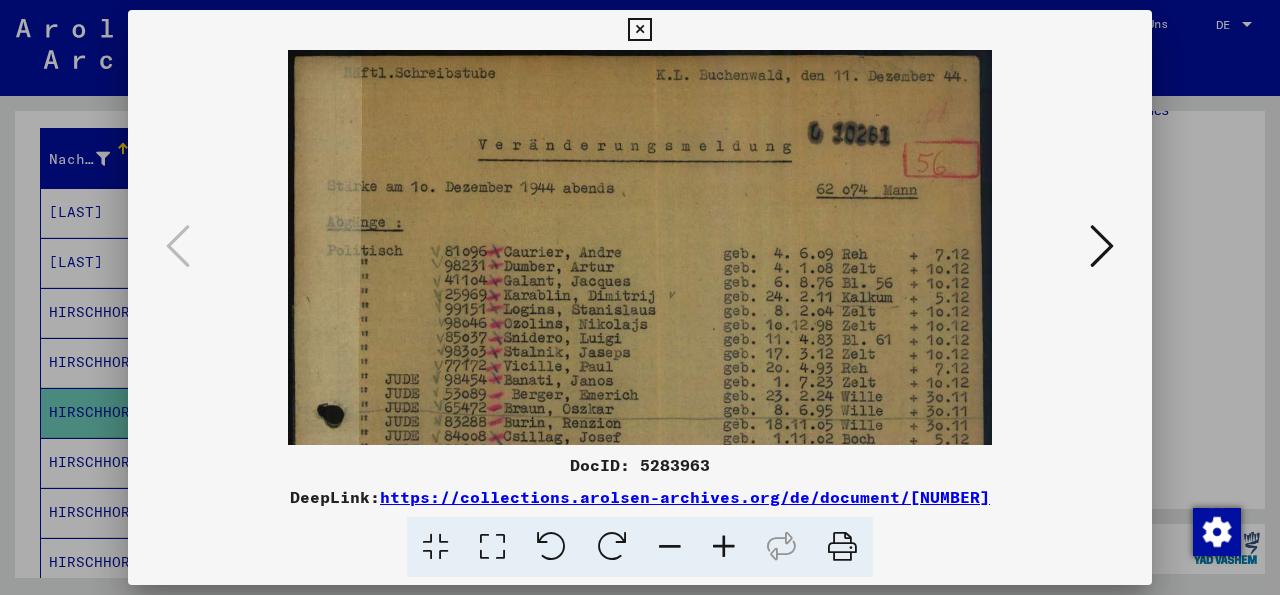 click at bounding box center [724, 547] 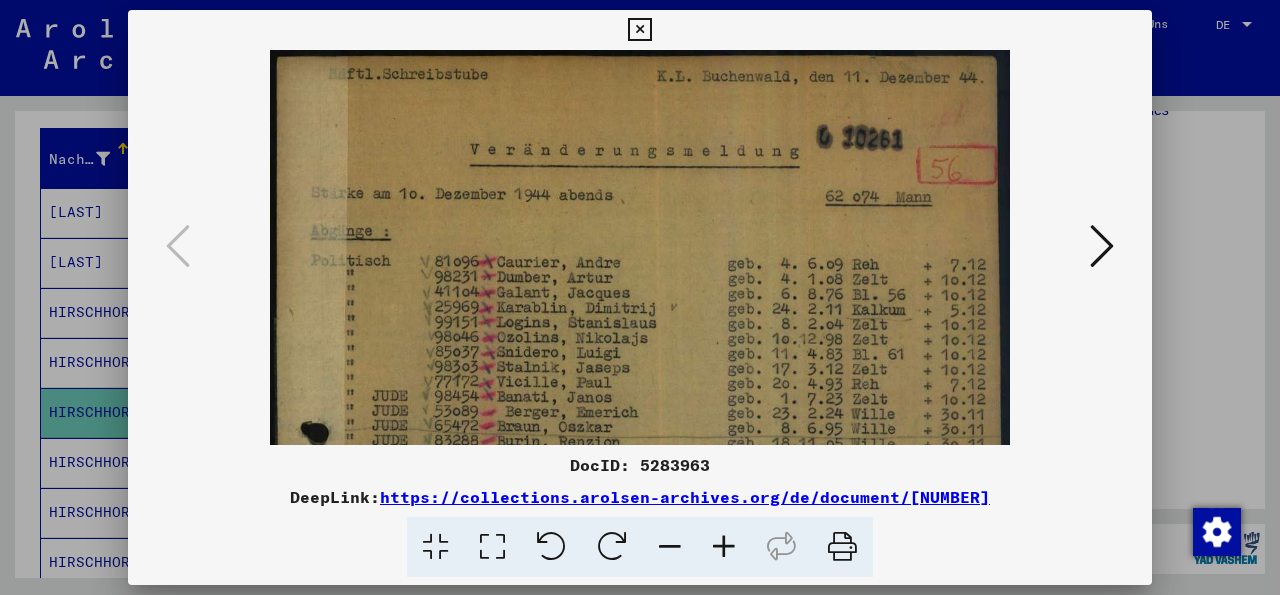 click at bounding box center [724, 547] 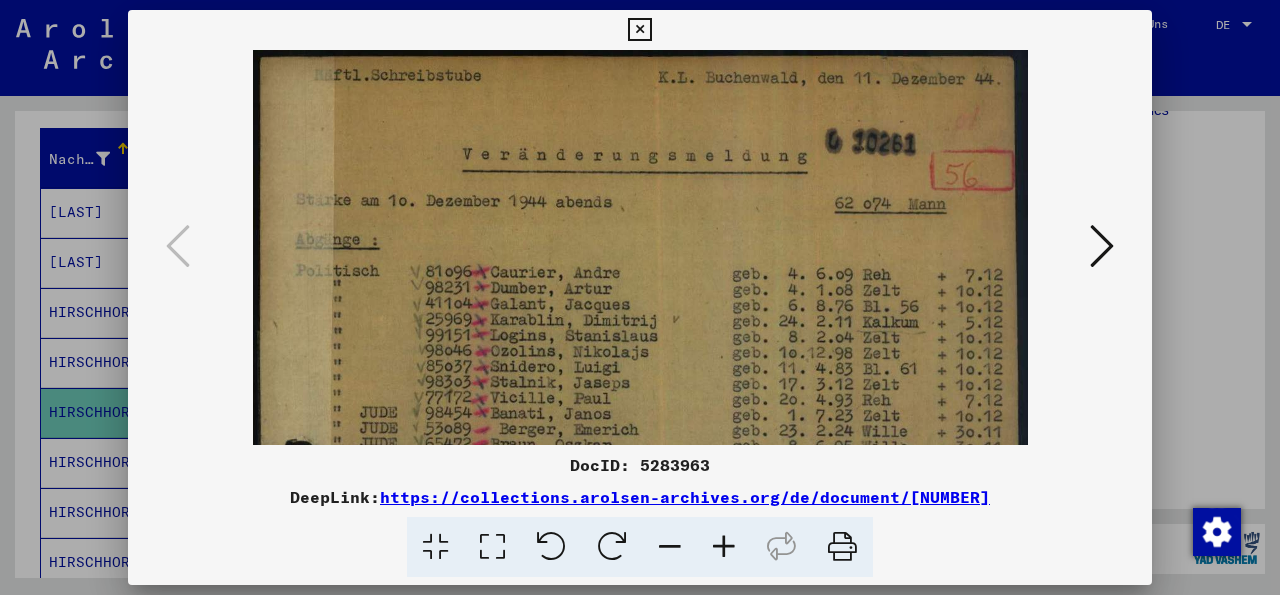 click at bounding box center (724, 547) 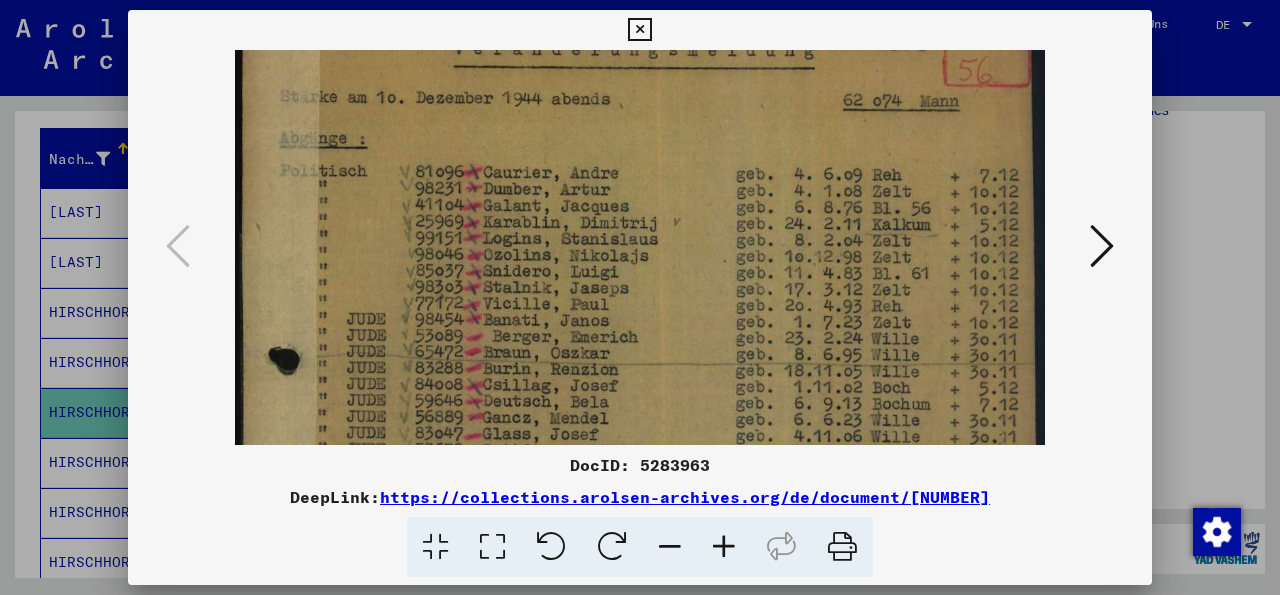 scroll, scrollTop: 121, scrollLeft: 0, axis: vertical 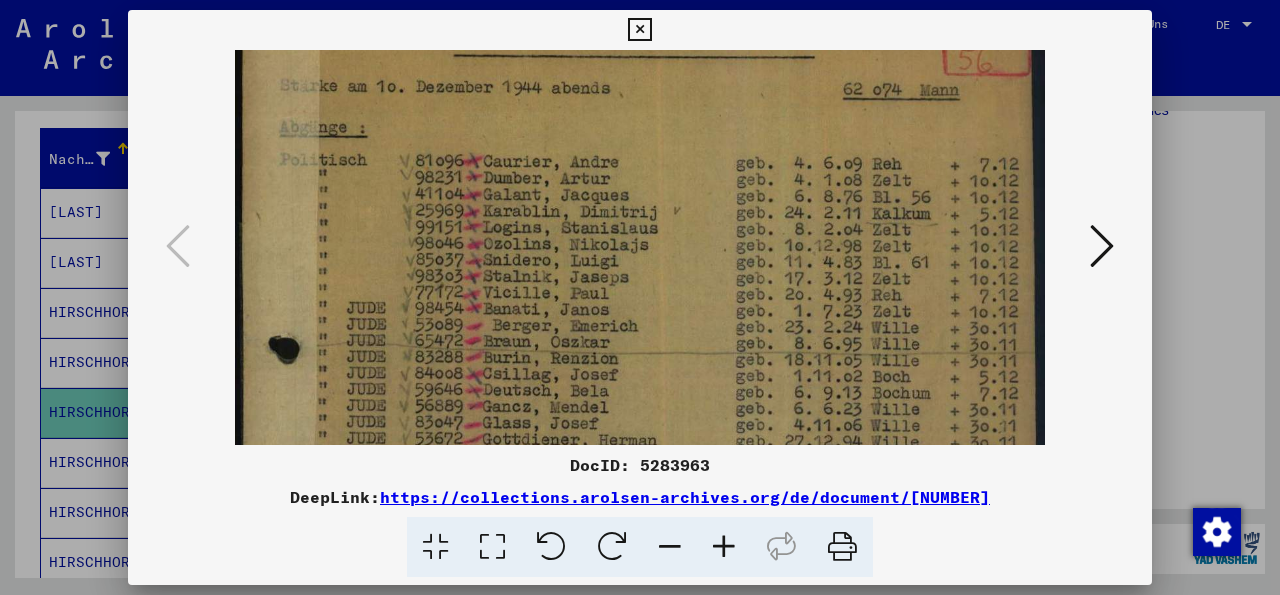 drag, startPoint x: 716, startPoint y: 395, endPoint x: 733, endPoint y: 276, distance: 120.20815 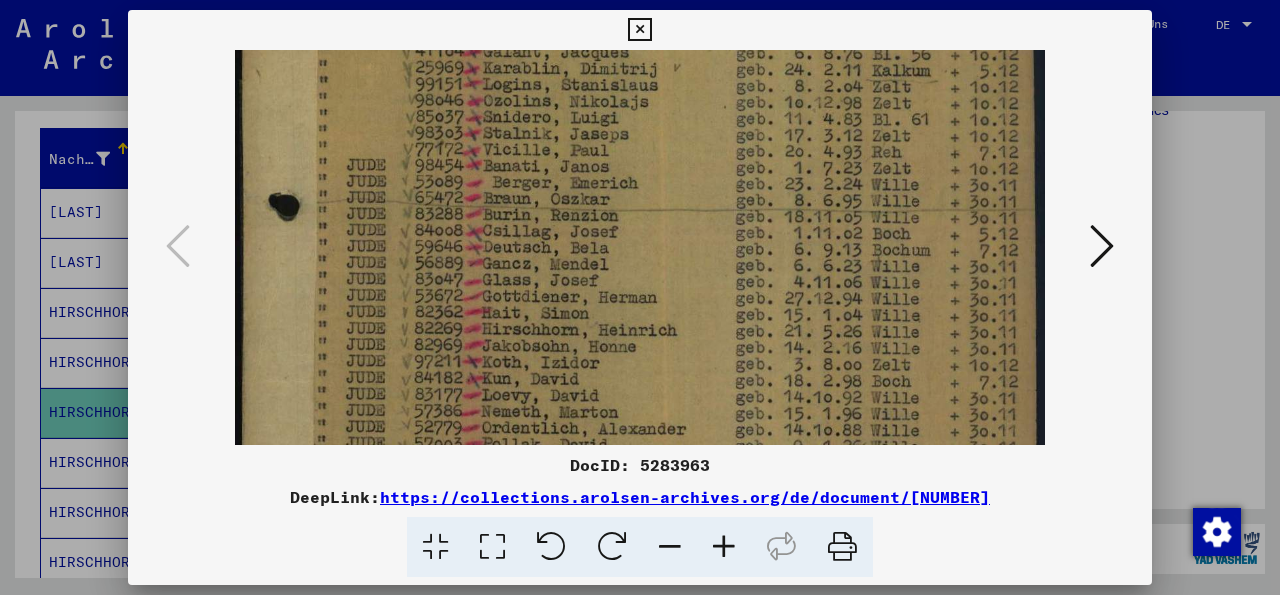 scroll, scrollTop: 271, scrollLeft: 0, axis: vertical 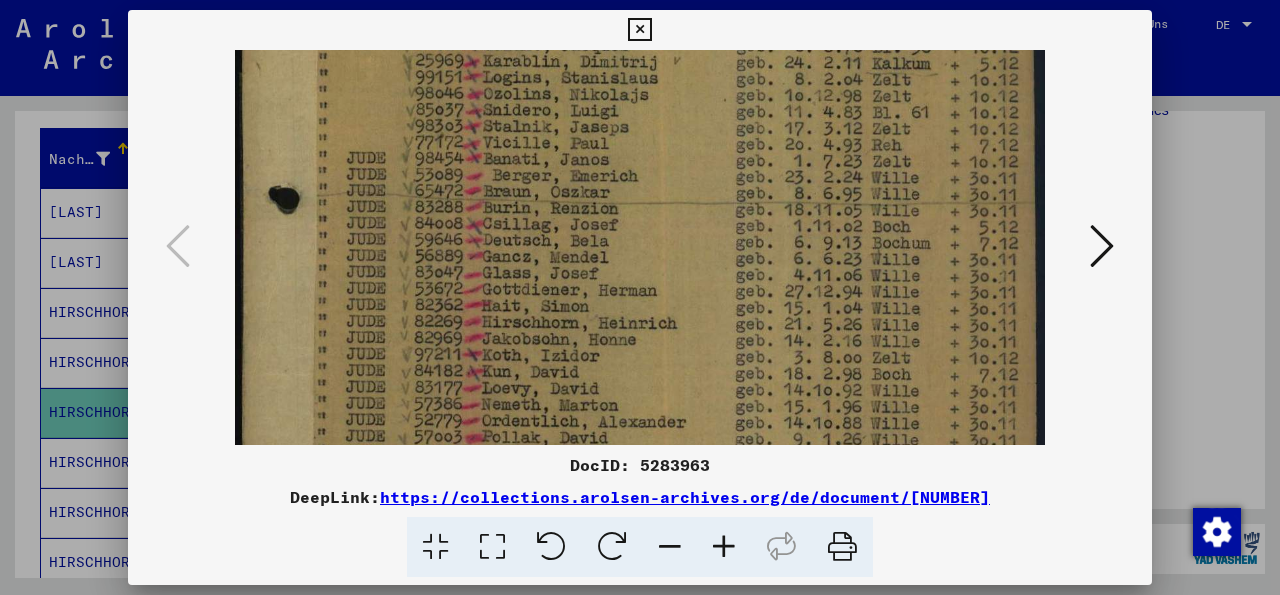 drag, startPoint x: 658, startPoint y: 391, endPoint x: 675, endPoint y: 247, distance: 145 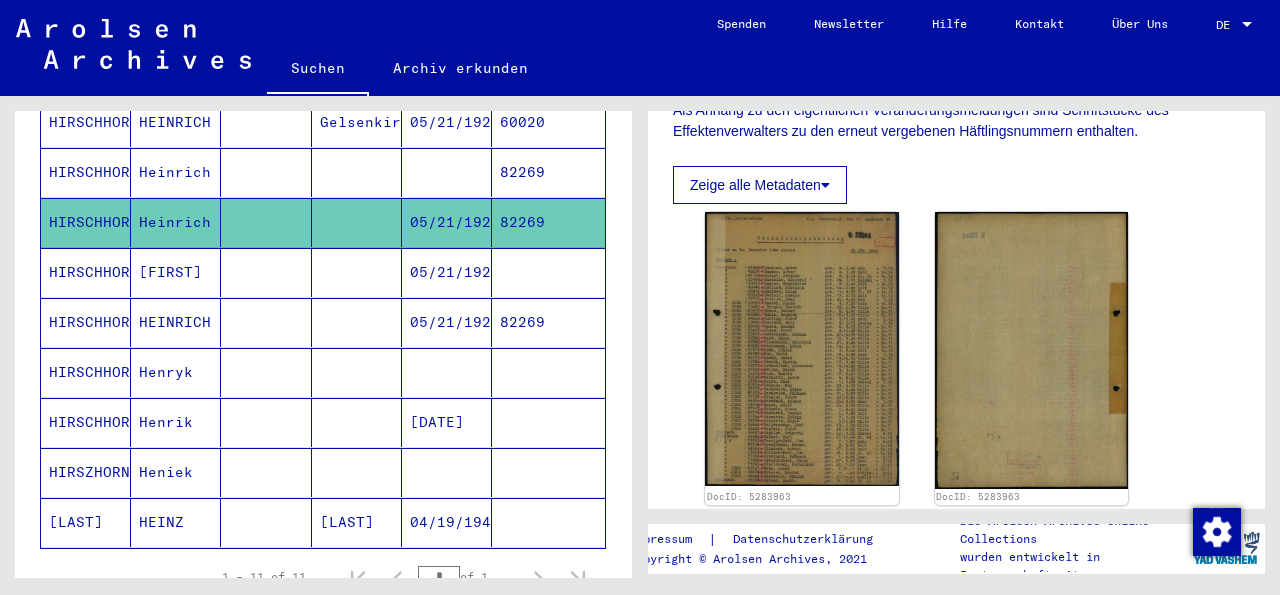 scroll, scrollTop: 434, scrollLeft: 0, axis: vertical 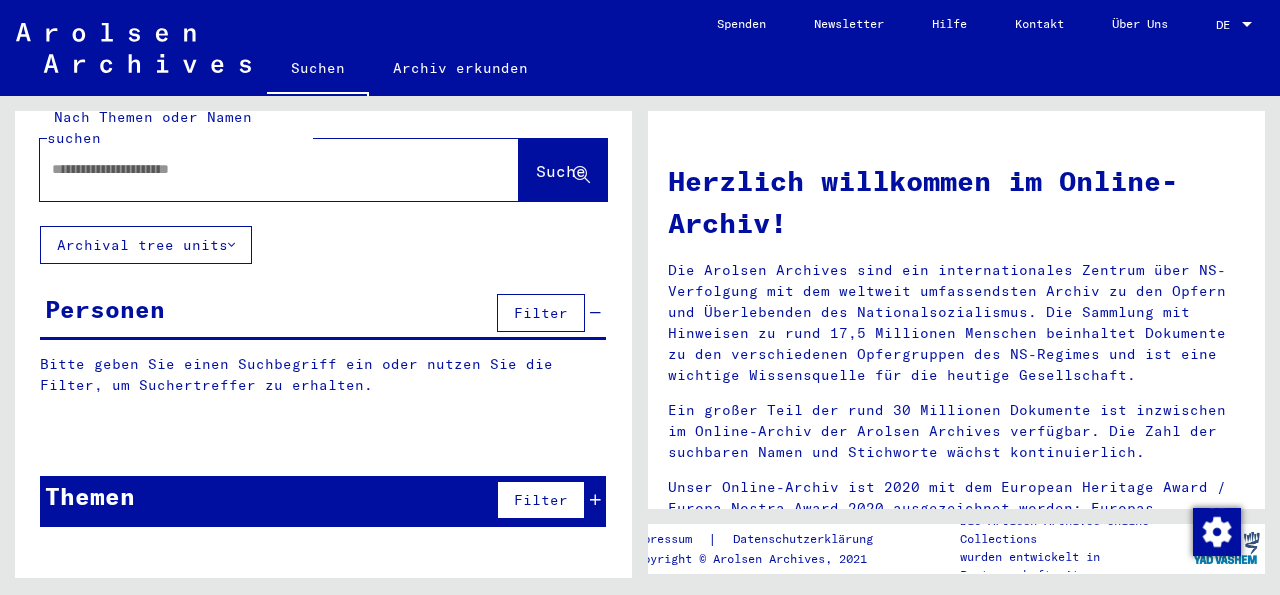 click at bounding box center (255, 169) 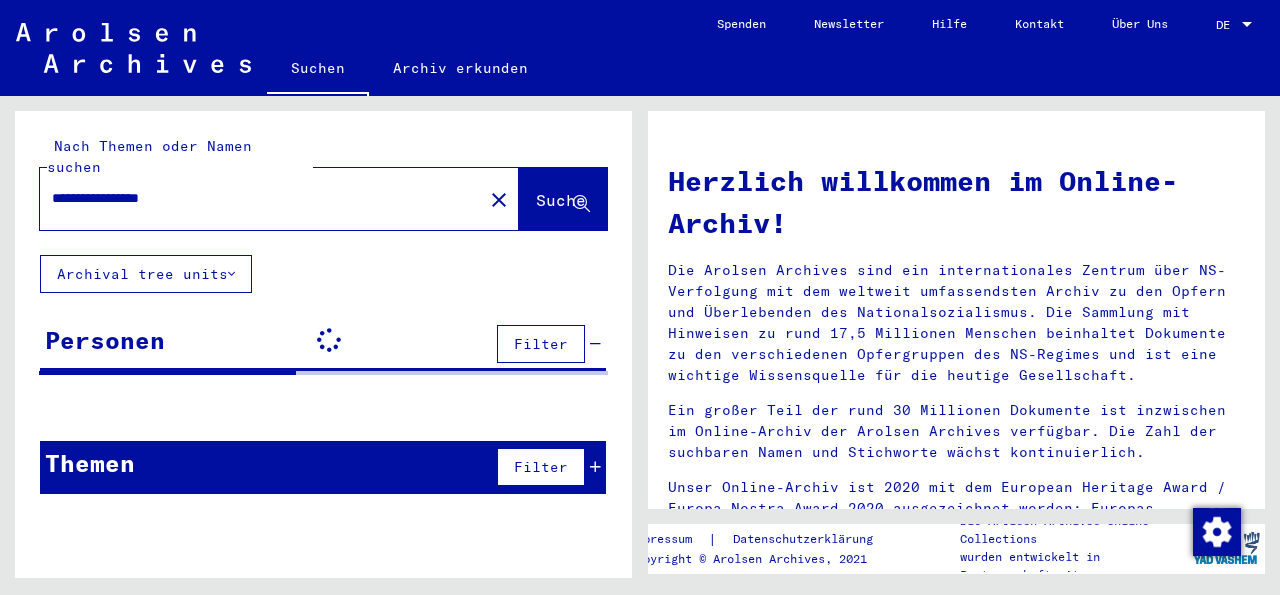 scroll, scrollTop: 0, scrollLeft: 0, axis: both 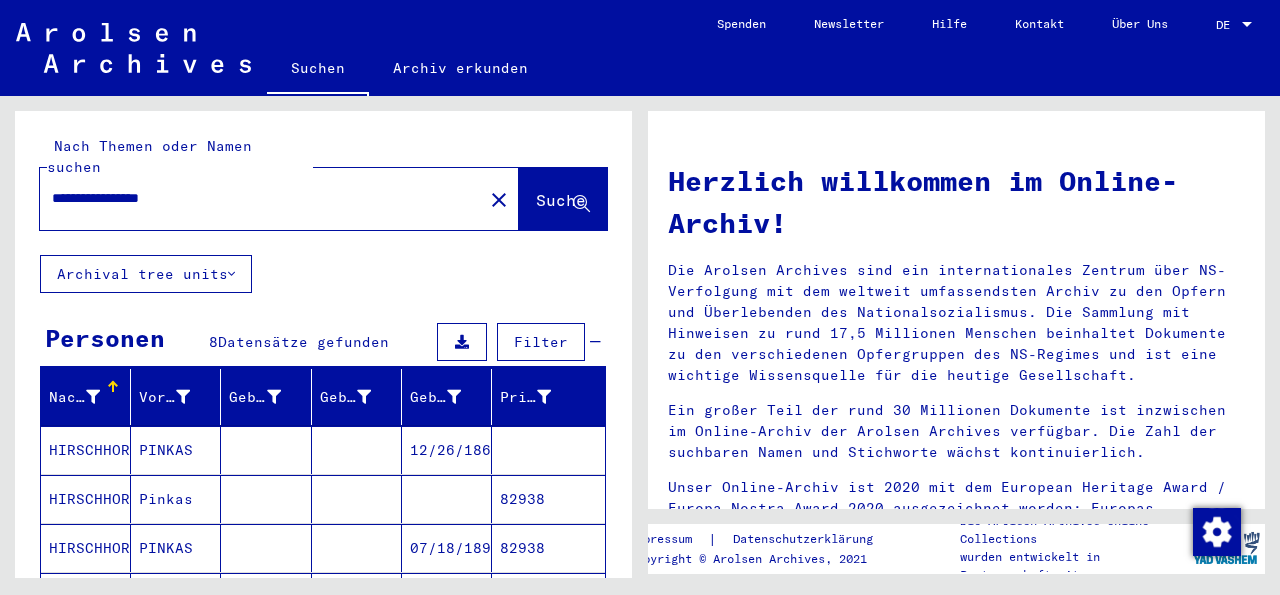 drag, startPoint x: 1265, startPoint y: 151, endPoint x: 1253, endPoint y: 201, distance: 51.41984 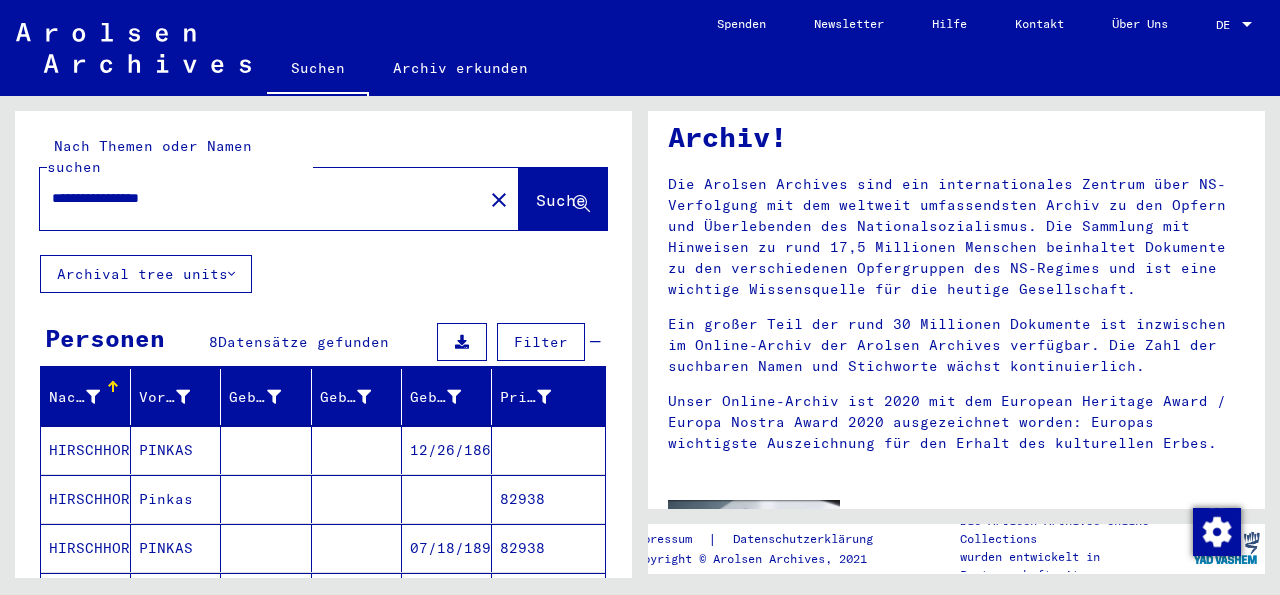 scroll, scrollTop: 116, scrollLeft: 0, axis: vertical 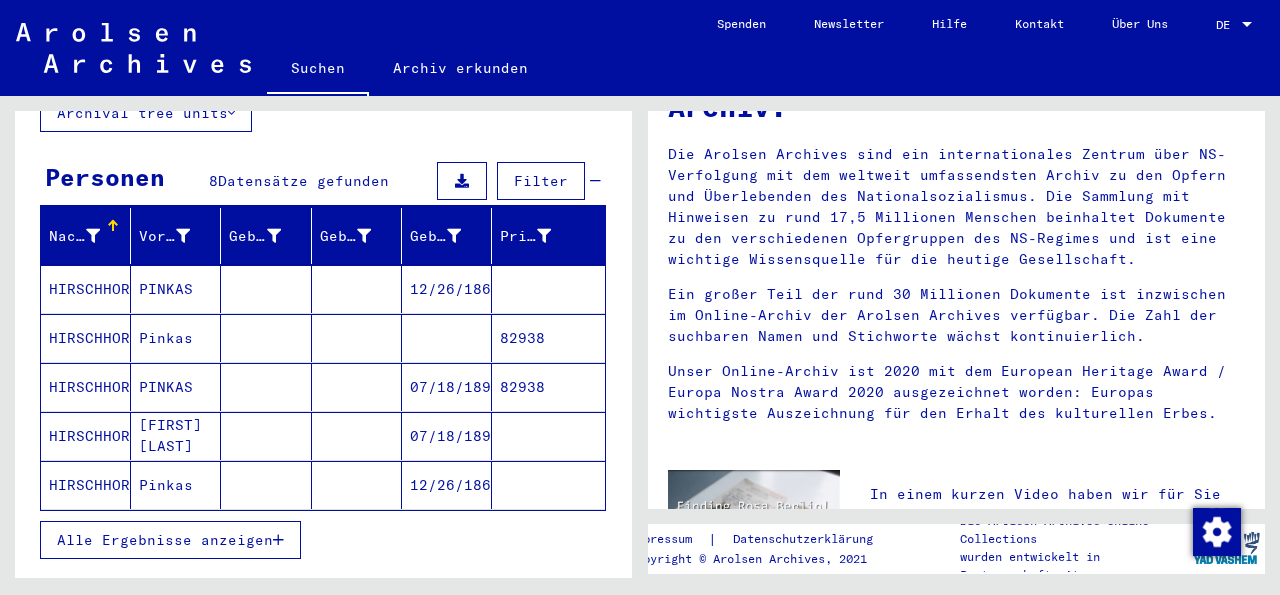 click on "HIRSCHHORN" at bounding box center [86, 387] 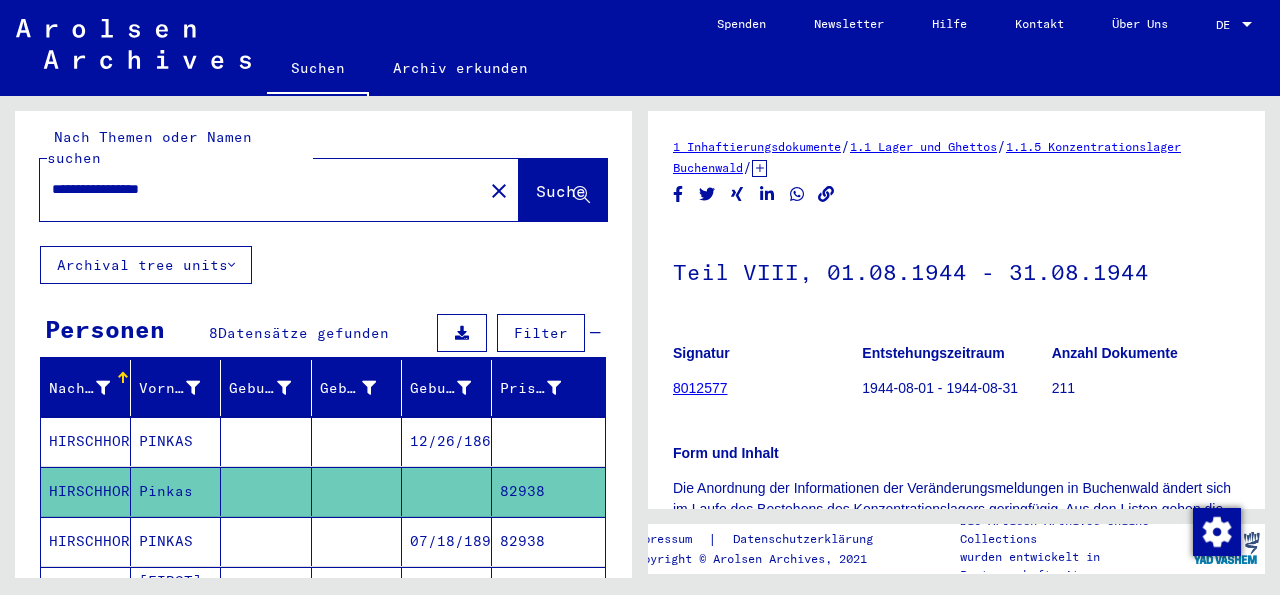 scroll, scrollTop: 0, scrollLeft: 0, axis: both 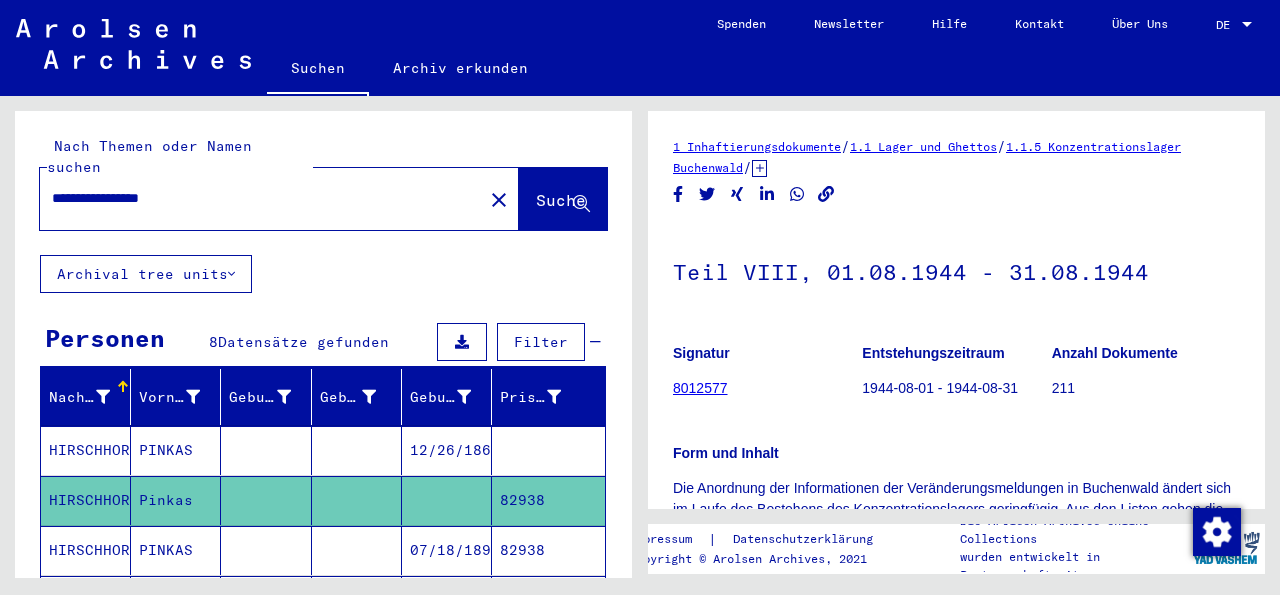 click on "**********" at bounding box center (261, 198) 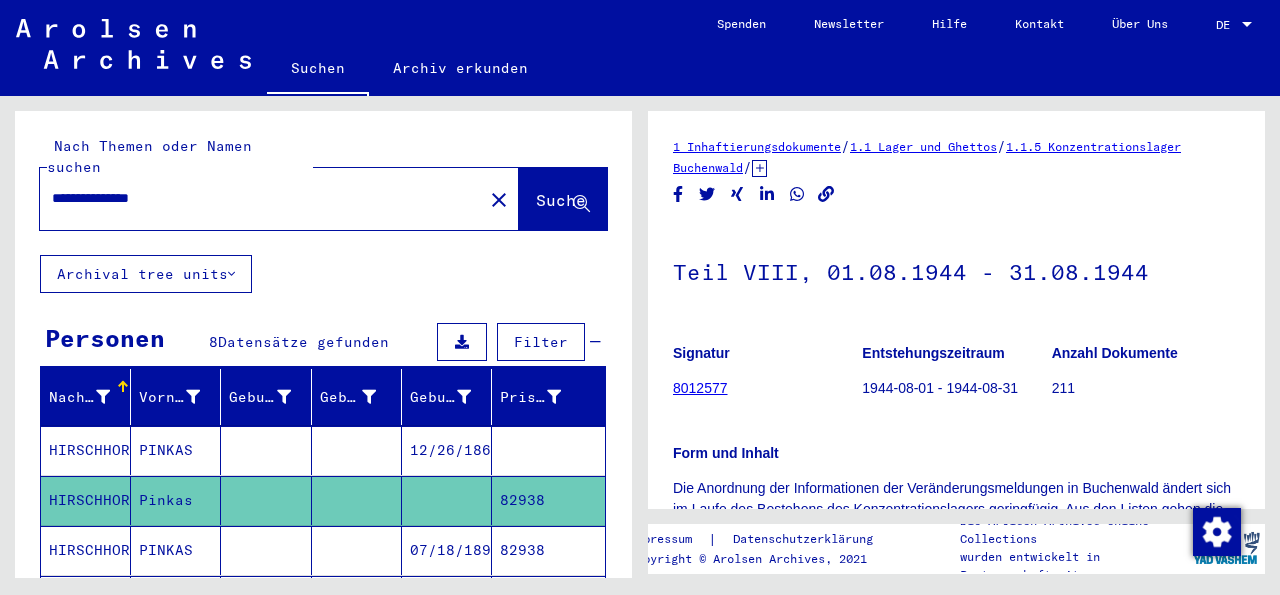 click on "Suche" 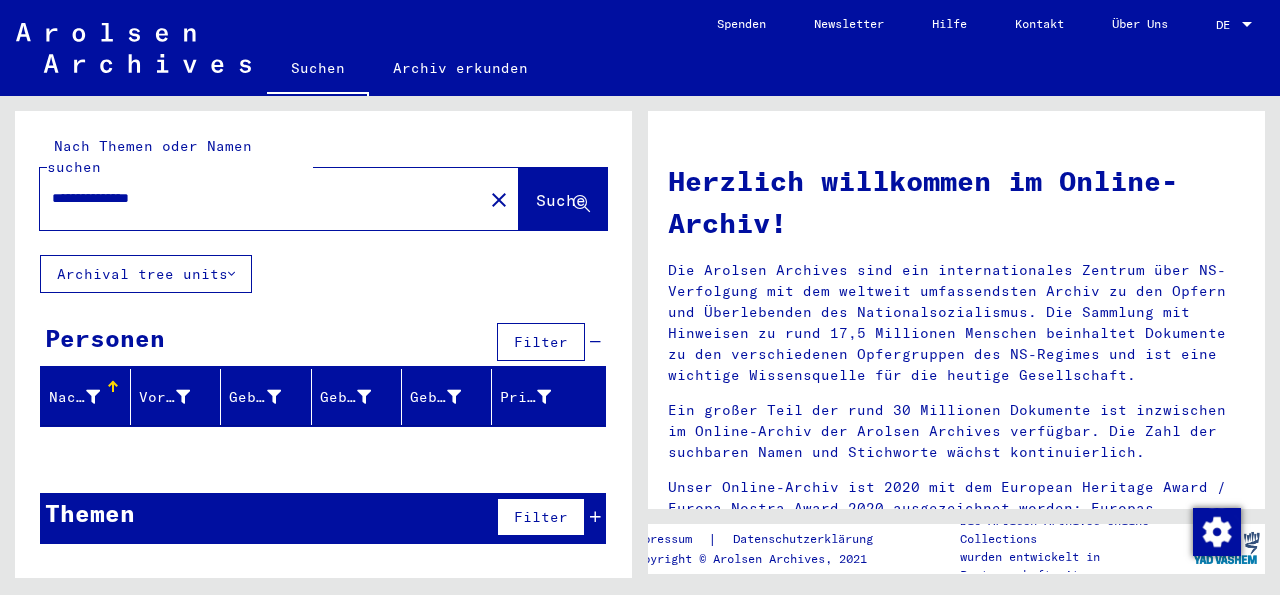 click on "**********" at bounding box center [255, 198] 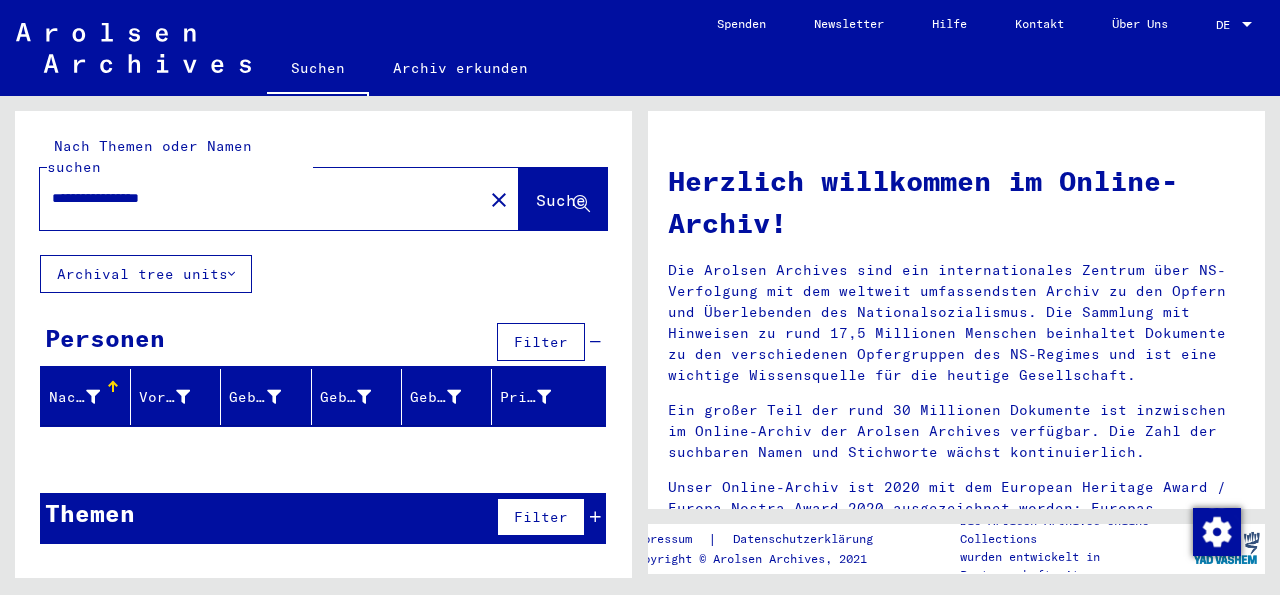 type on "**********" 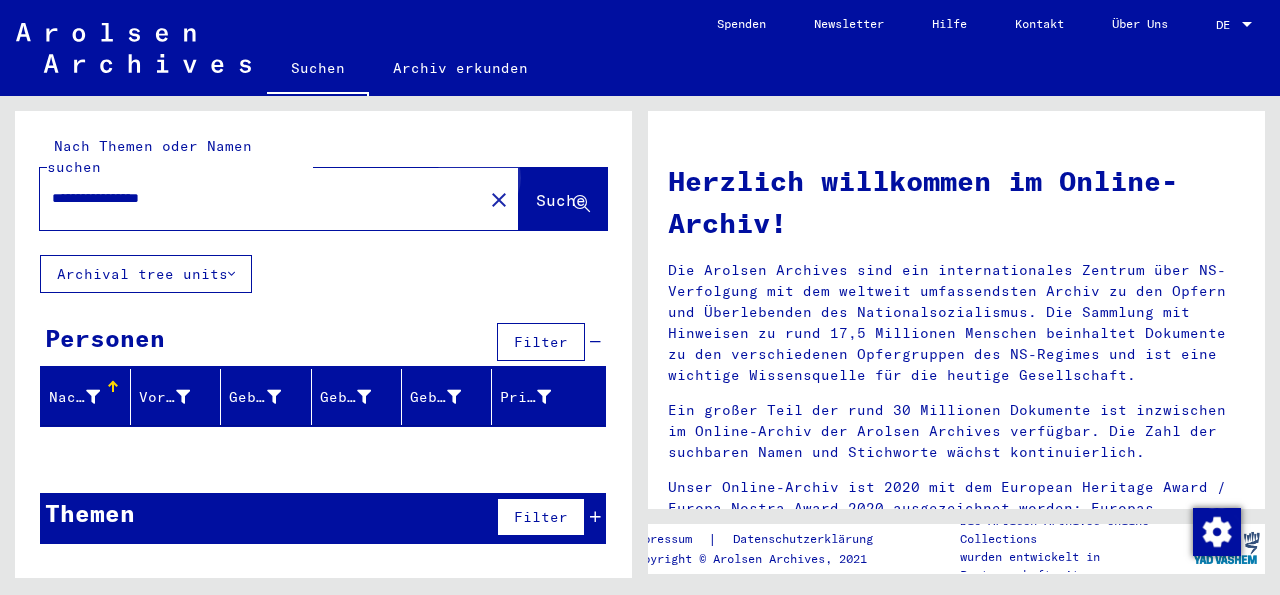 click on "Suche" 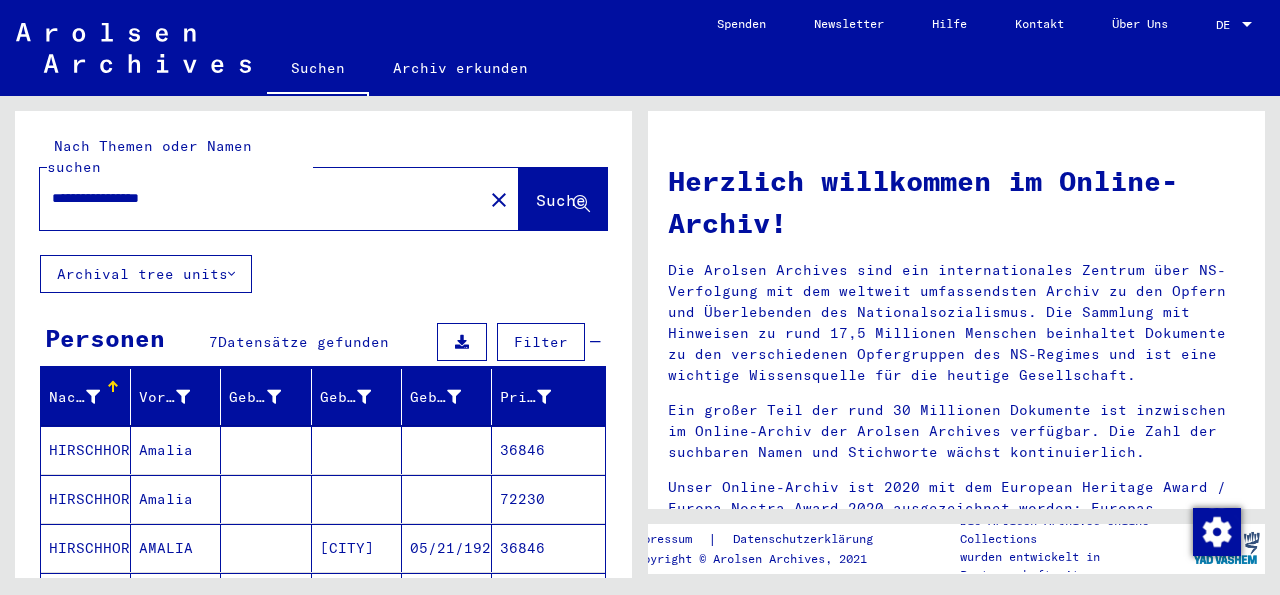 click on "HIRSCHHORN" at bounding box center [86, 548] 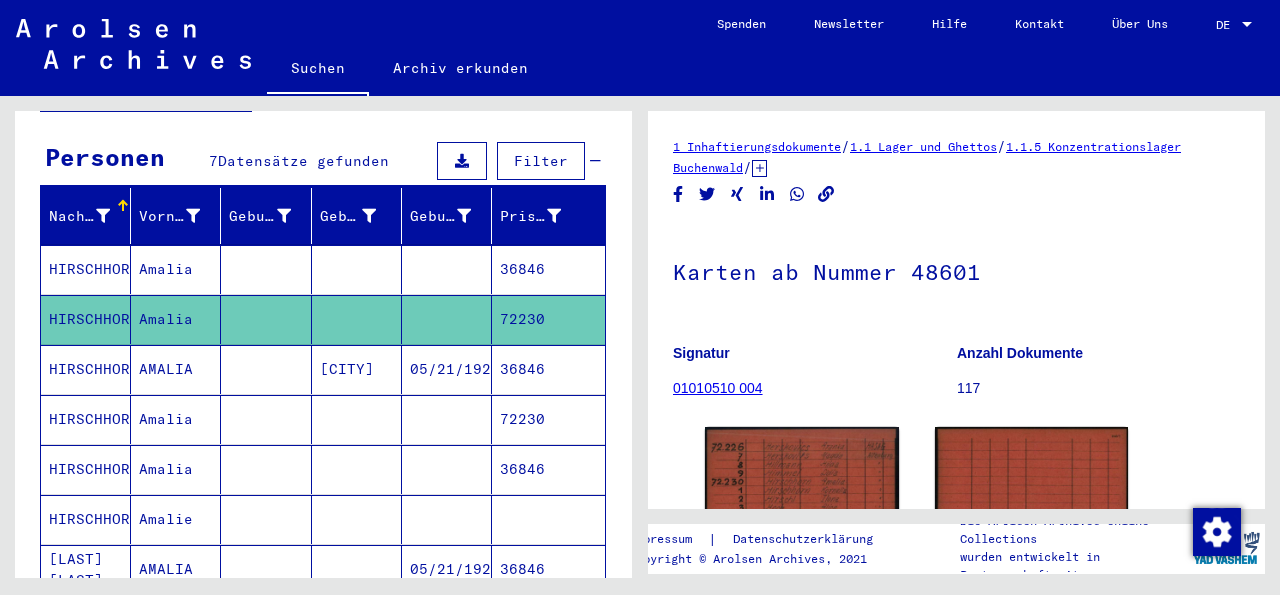 scroll, scrollTop: 203, scrollLeft: 0, axis: vertical 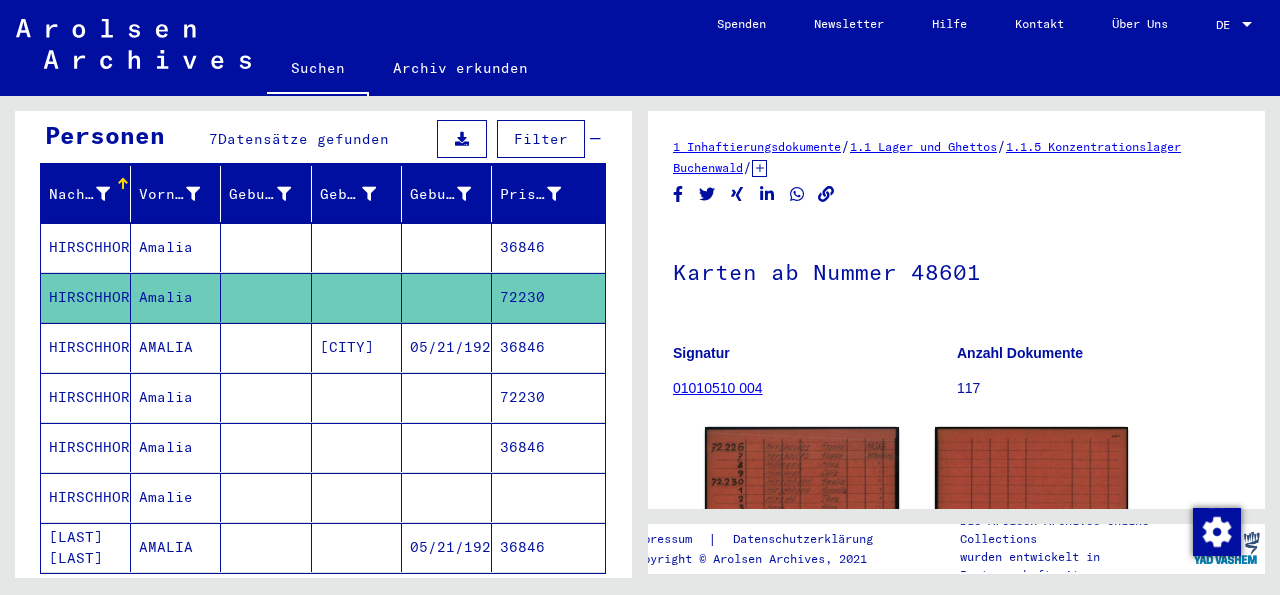 click on "HIRSCHHORN" at bounding box center (86, 547) 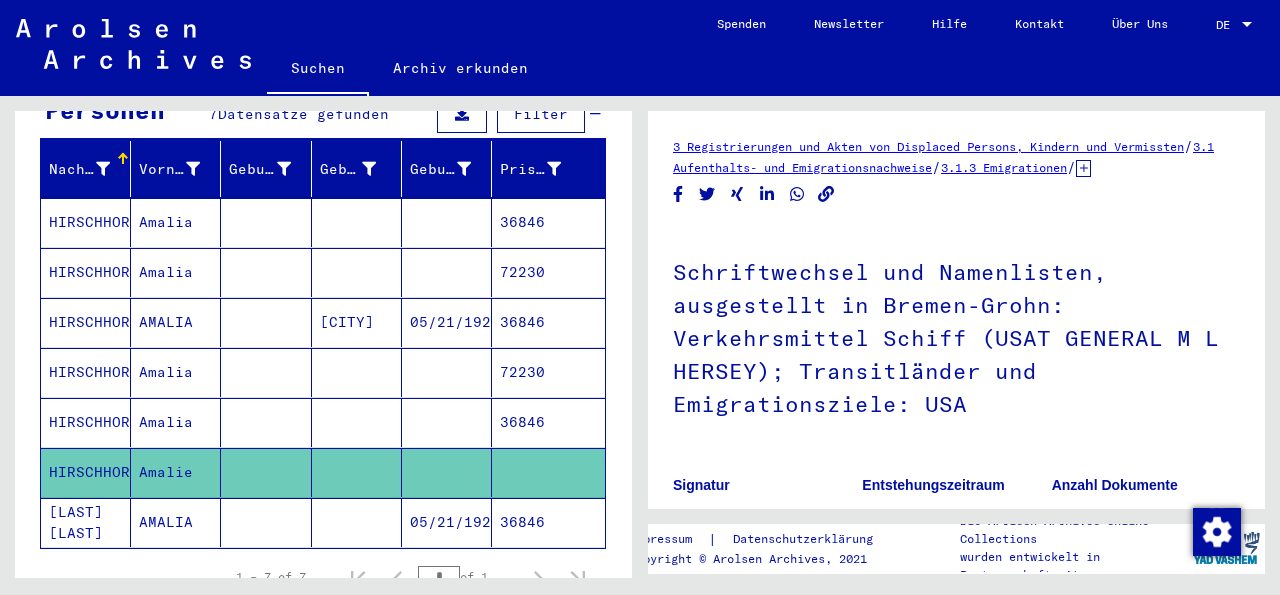 scroll, scrollTop: 227, scrollLeft: 0, axis: vertical 